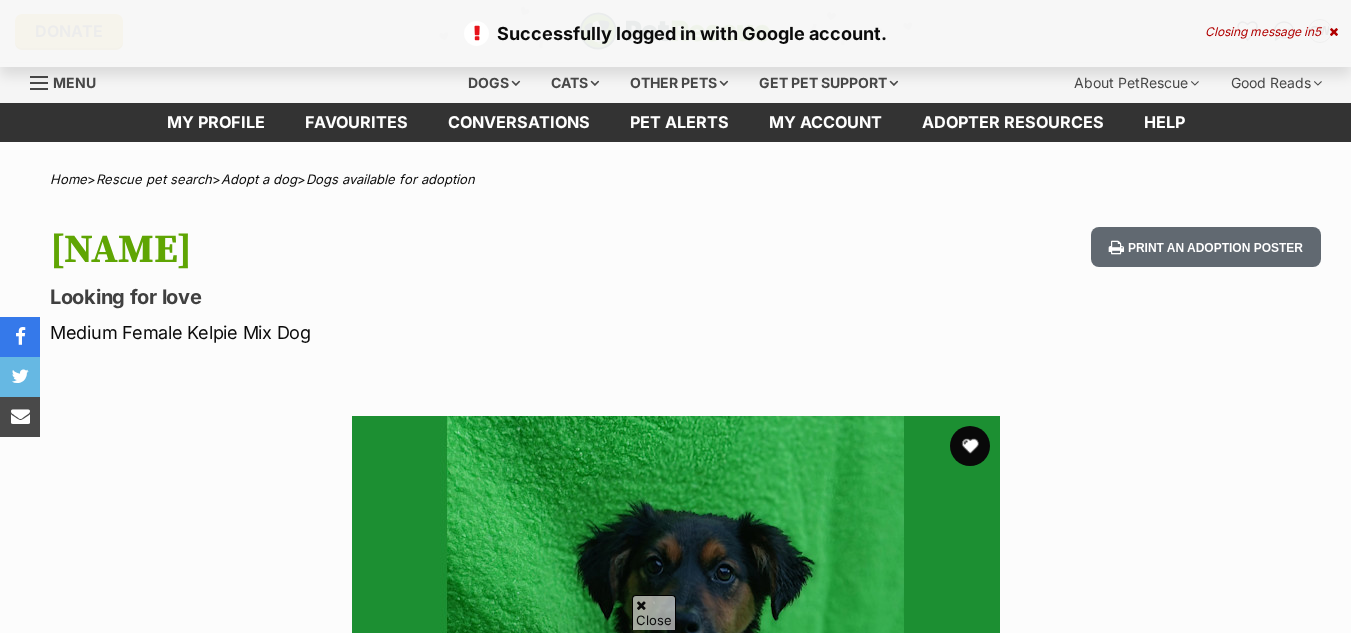 scroll, scrollTop: 475, scrollLeft: 0, axis: vertical 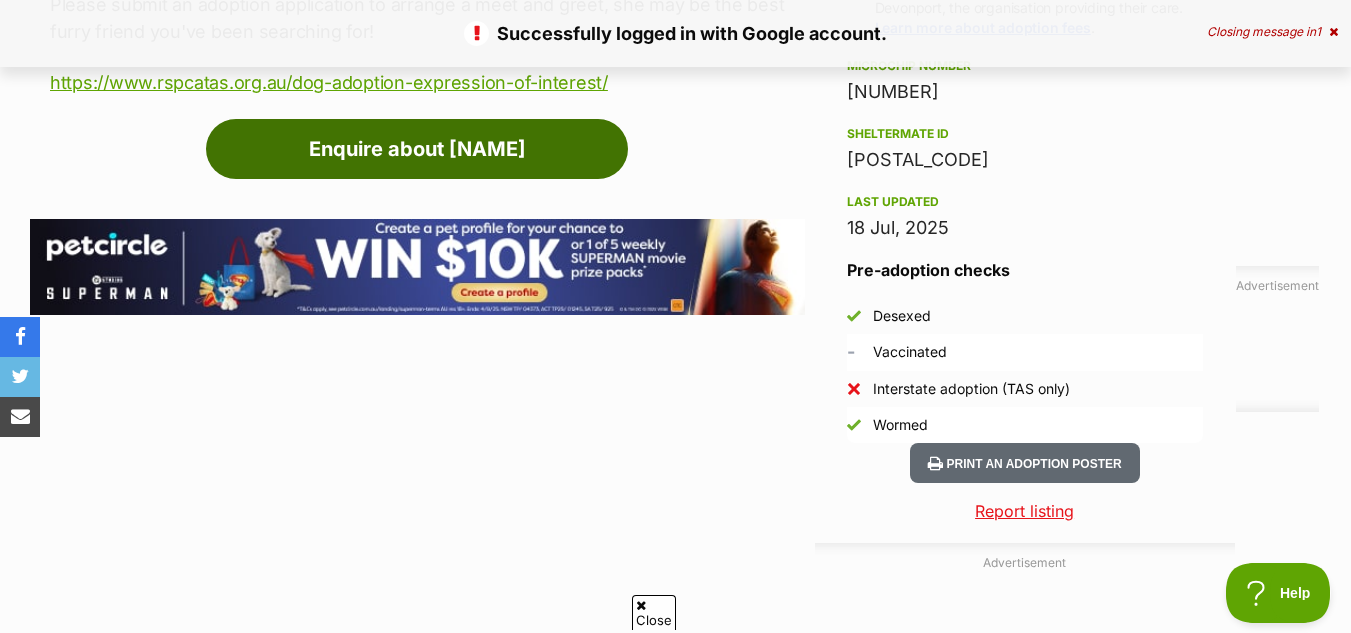 click on "Enquire about [NAME]" at bounding box center [417, 149] 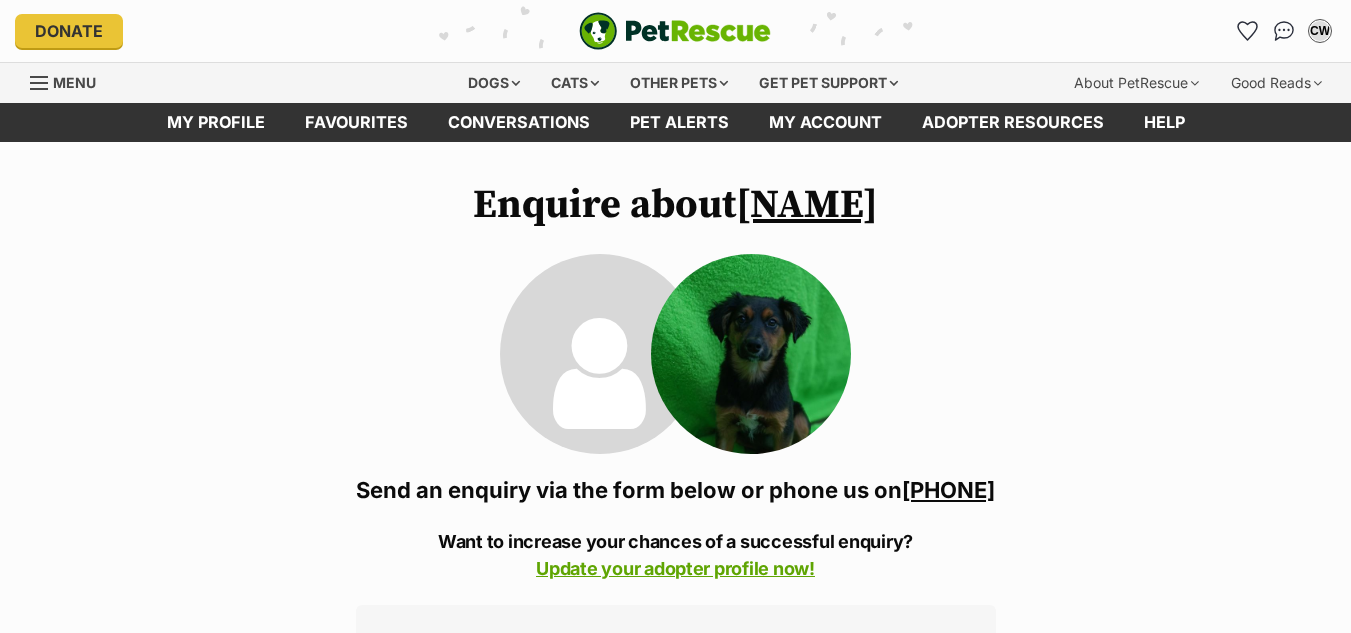 scroll, scrollTop: 0, scrollLeft: 0, axis: both 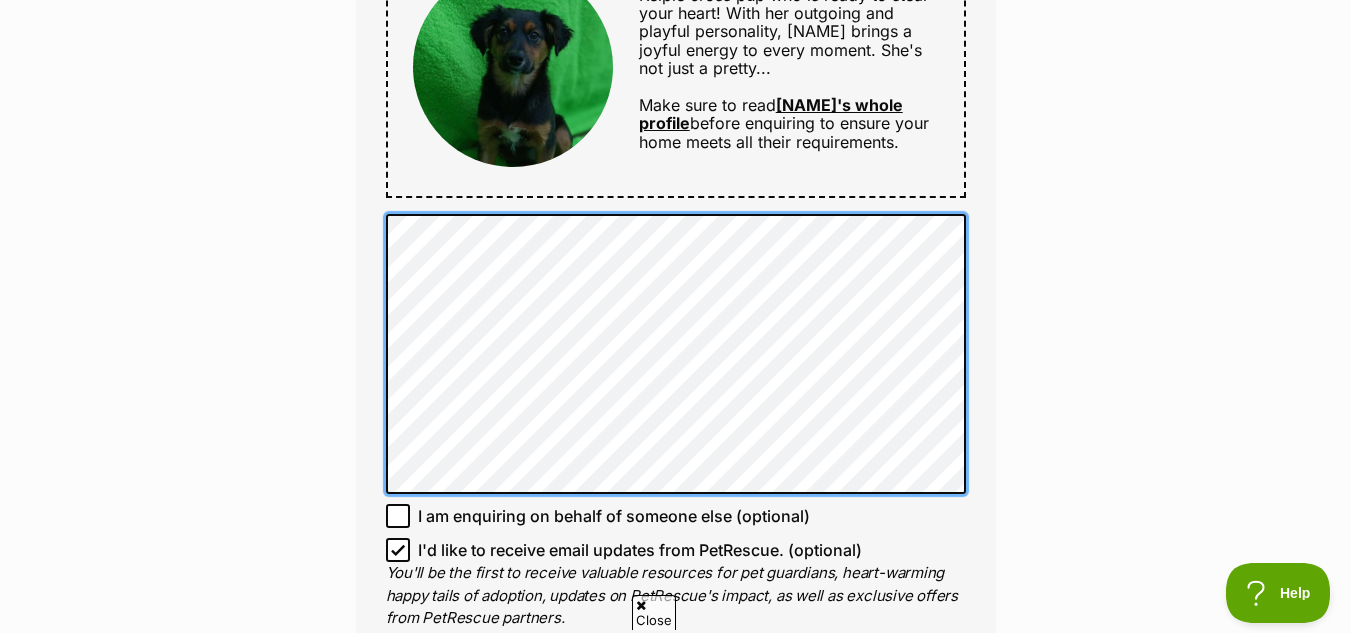 click on "Full name [FIRST] [LAST]
Email
We require this to be able to send you communications regarding your pet enquiry.
[EMAIL]
Phone number United States +1 United Kingdom +44 Afghanistan (‫افغانستان‬‎) +93 Albania (Shqipëri) +355 Algeria (‫الجزائر‬‎) +213 American Samoa +1684 Andorra +376 Angola +244 Anguilla +1264 Antigua and Barbuda +1268 Argentina +54 Armenia (Հայաստան) +374 Aruba +297 Australia +61 Austria (Österreich) +43 Azerbaijan (Azərbaycan) +994 Bahamas +1242 Bahrain (‫البحرين‬‎) +973 Bangladesh (বাংলাদেশ) +880 Barbados +1246 Belarus (Беларусь) +375 Belgium (België) +32 Belize +501 Benin (Bénin) +229 Bermuda +1441 Bhutan (འབྲུག) +975 Bolivia +591 Bosnia and Herzegovina (Босна и Херцеговина) +387 Botswana +267 Brazil (Brasil) +55 British Indian Ocean Territory +246 British Virgin Islands +1284 Brunei +673 Bulgaria (България) +359 Burkina Faso +226 +257 +855 +237" at bounding box center [676, 46] 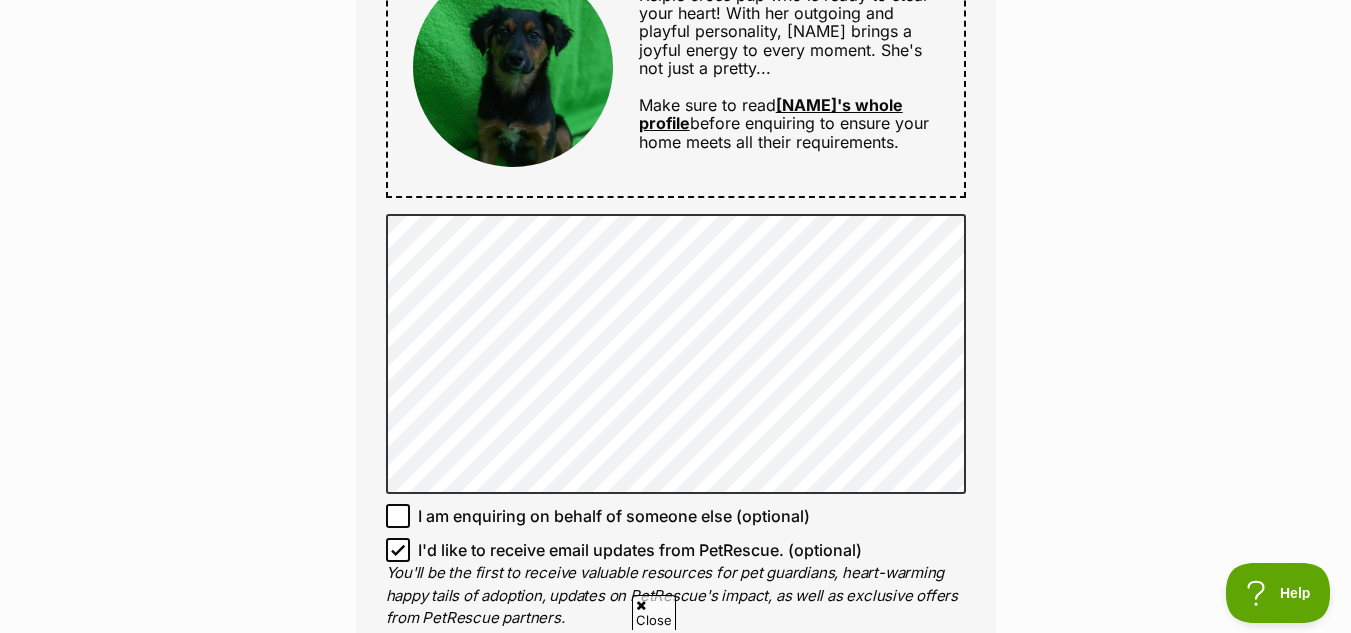 click on "Enquire about  Ruthie
03 6427 2566
Send an enquiry via the form below or phone us on
03 64*****
Want to increase your chances of a successful enquiry?
Update your adopter profile now!
Full name Casey Welsh
Email
We require this to be able to send you communications regarding your pet enquiry.
caseywelsh@gmail.com
Phone number United States +1 United Kingdom +44 Afghanistan (‫افغانستان‬‎) +93 Albania (Shqipëri) +355 Algeria (‫الجزائر‬‎) +213 American Samoa +1684 Andorra +376 Angola +244 Anguilla +1264 Antigua and Barbuda +1268 Argentina +54 Armenia (Հայաստան) +374 Aruba +297 Australia +61 Austria (Österreich) +43 Azerbaijan (Azərbaycan) +994 Bahamas +1242 Bahrain (‫البحرين‬‎) +973 Bangladesh (বাংলাদেশ) +880 Barbados +1246 Belarus (Беларусь) +375 Belgium (België) +32 Belize +501 Benin (Bénin) +229 Bermuda +1441 Bhutan (འབྲུག) +975 Bolivia +591 +387 Botswana +267 +55 +1" at bounding box center [675, 41] 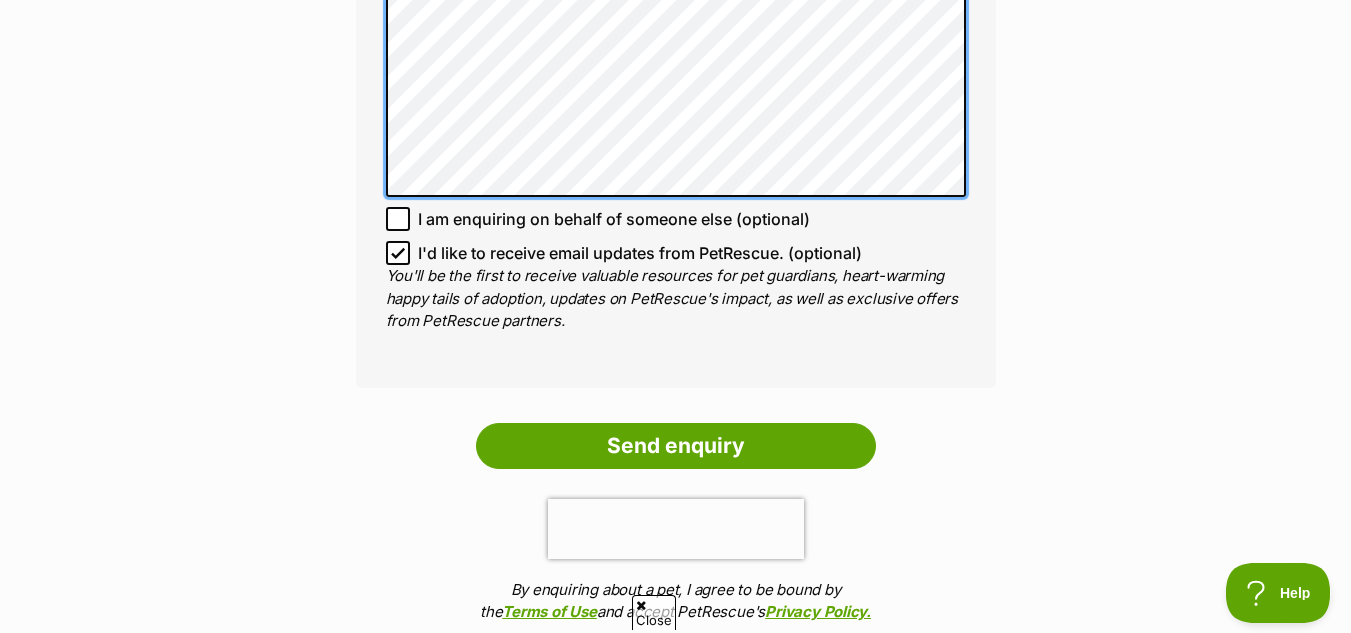 scroll, scrollTop: 1588, scrollLeft: 0, axis: vertical 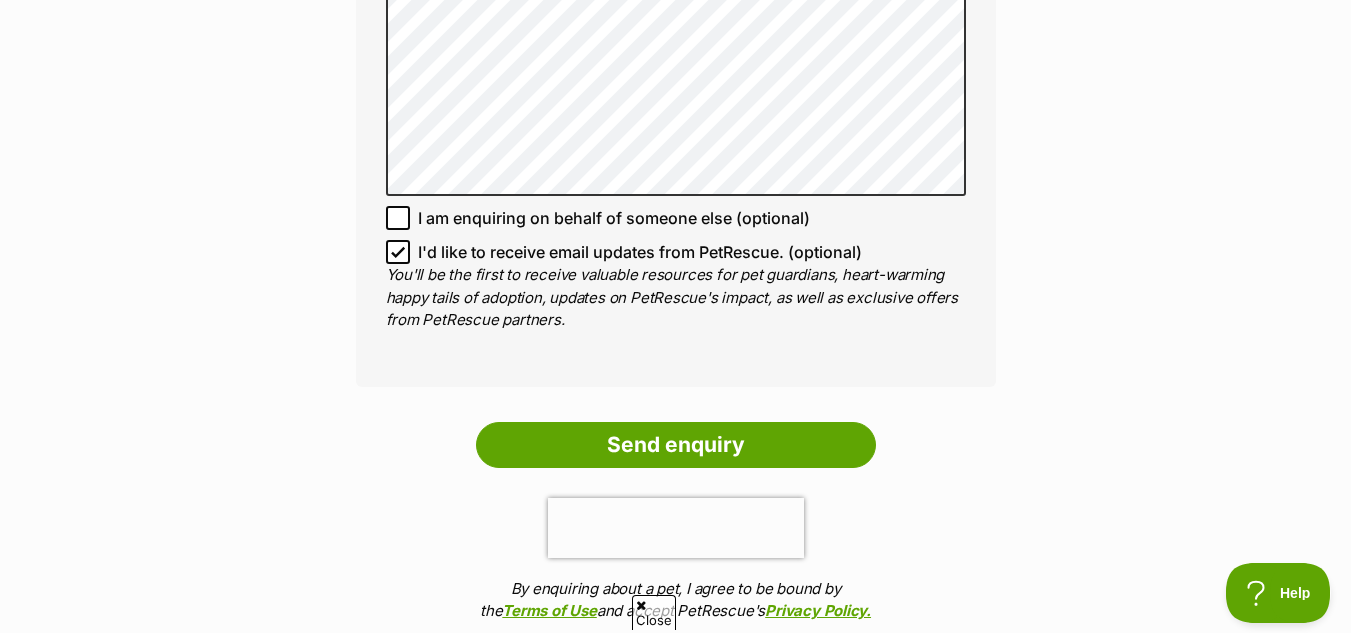 click 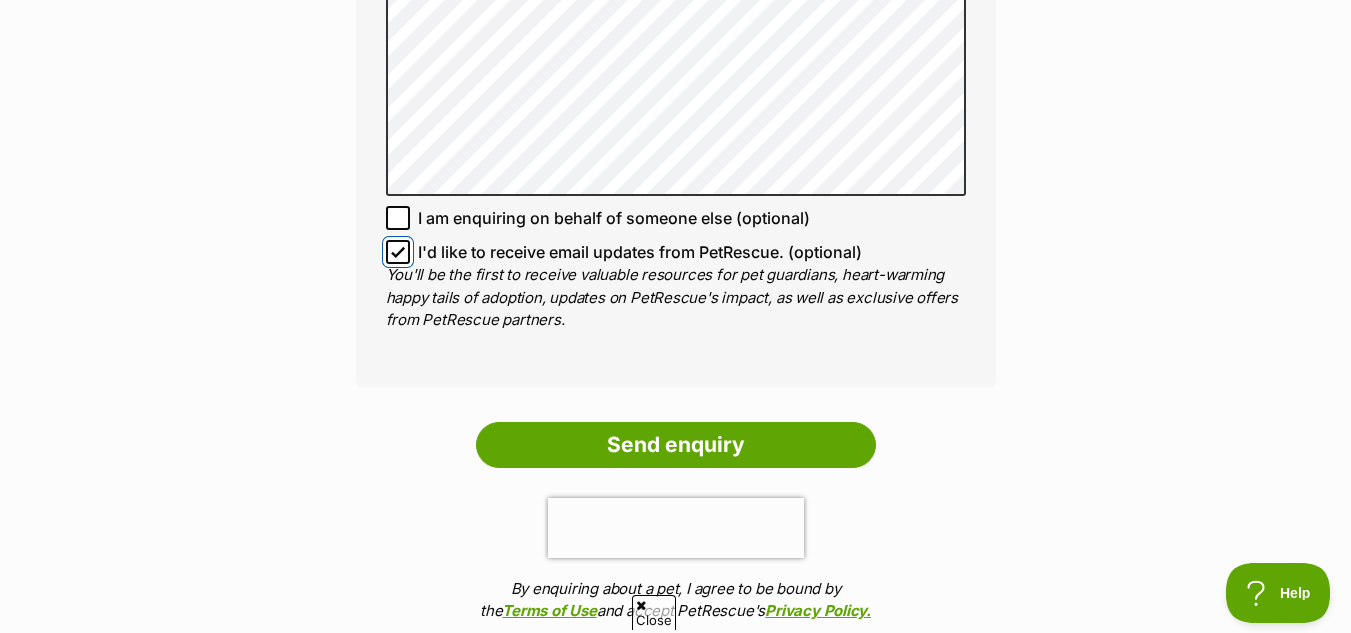 checkbox on "false" 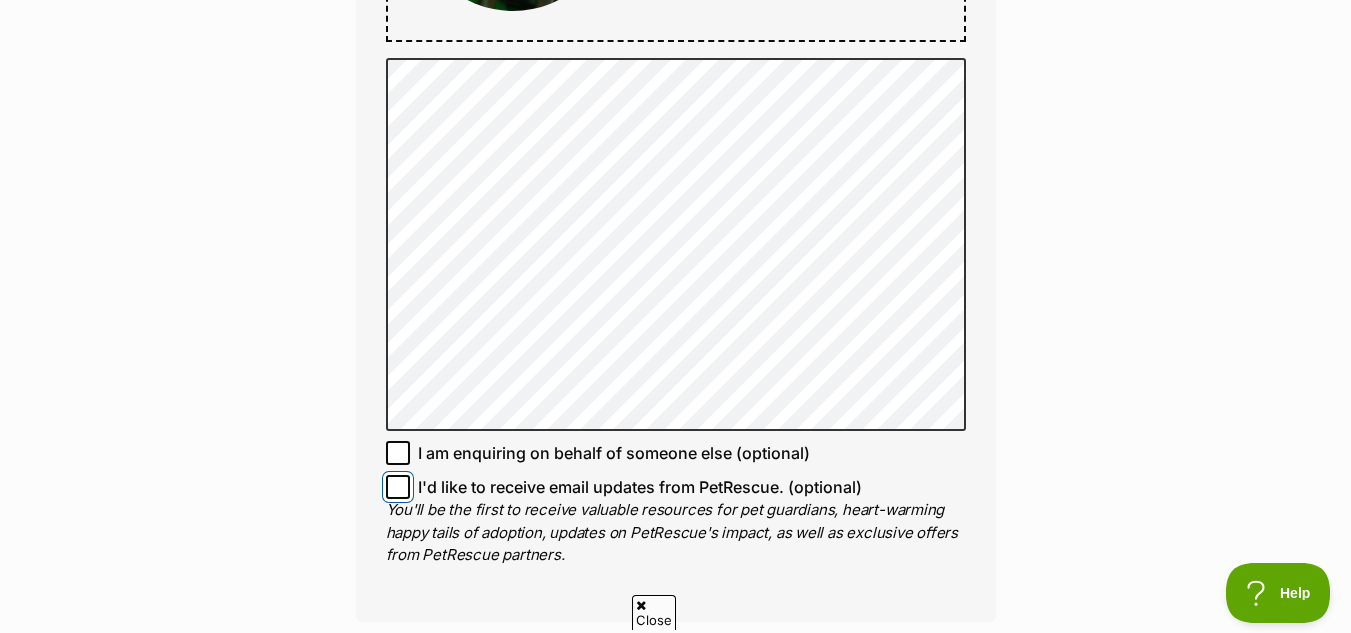 scroll, scrollTop: 1360, scrollLeft: 0, axis: vertical 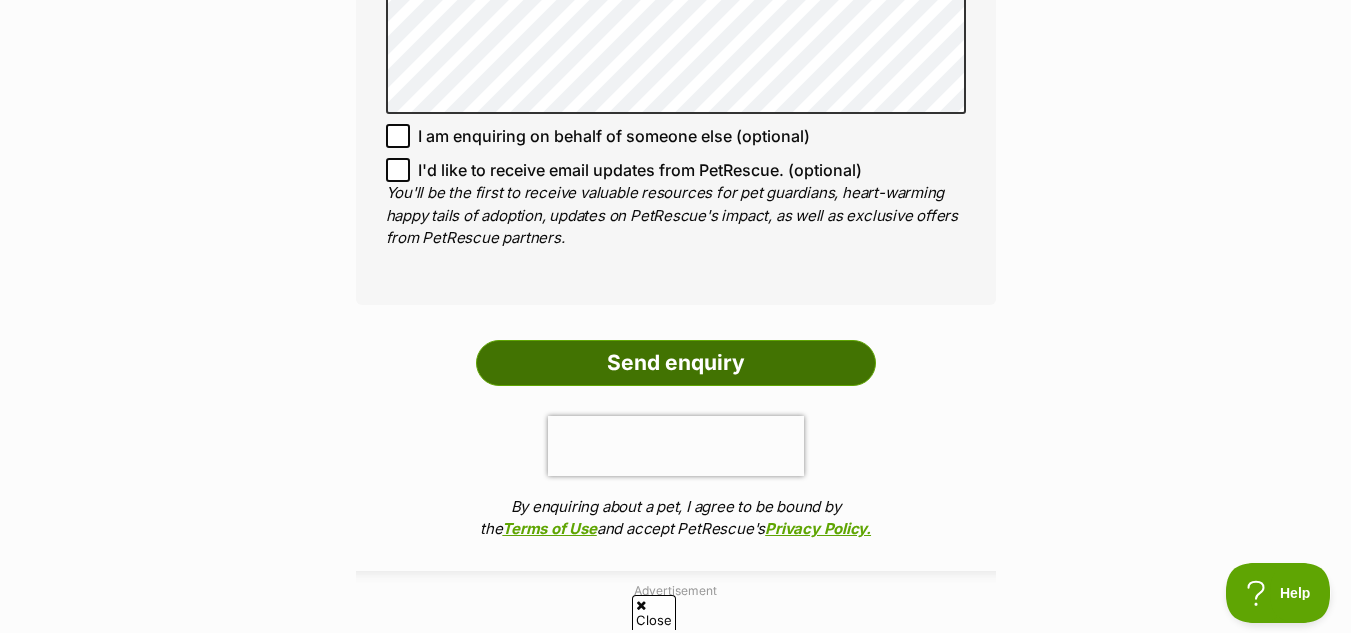 click on "Send enquiry" at bounding box center [676, 363] 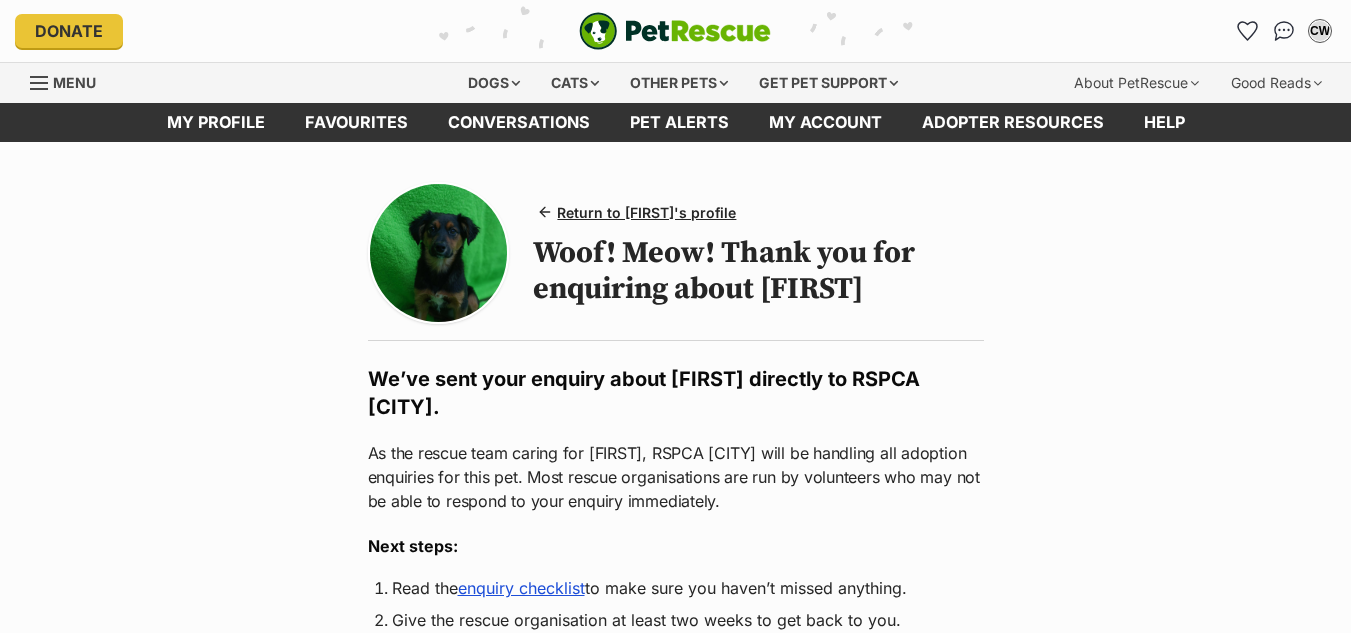 scroll, scrollTop: 0, scrollLeft: 0, axis: both 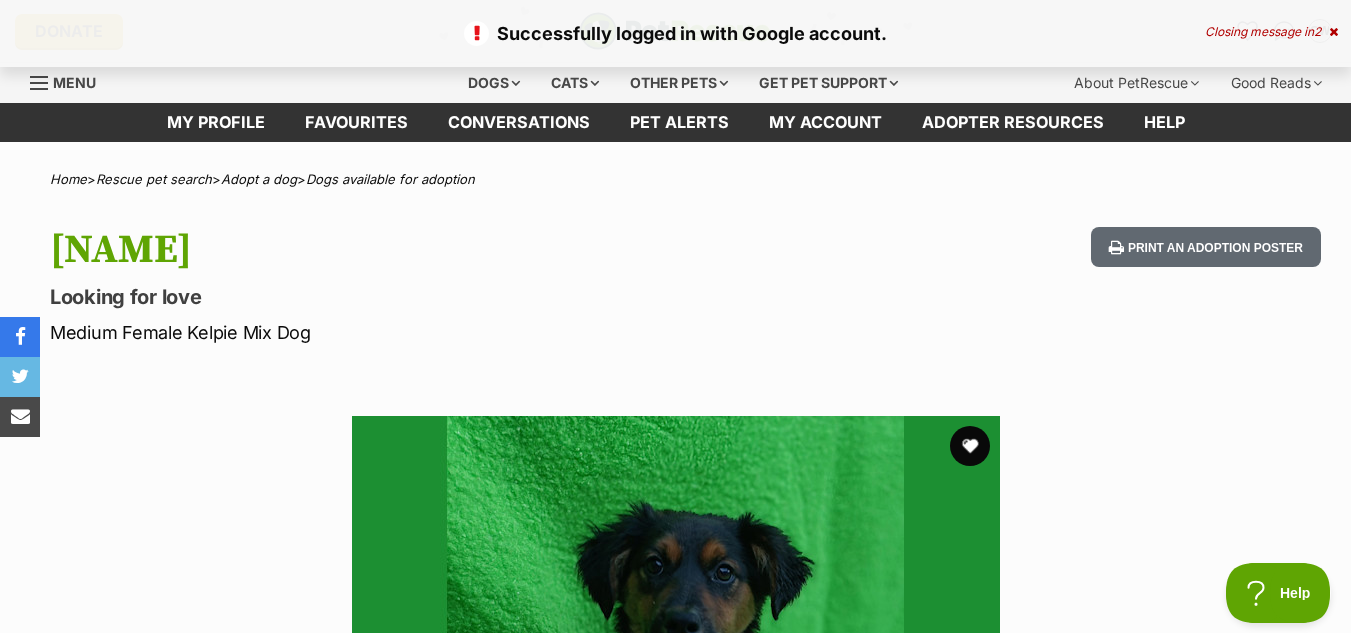 click on "Menu" at bounding box center (74, 82) 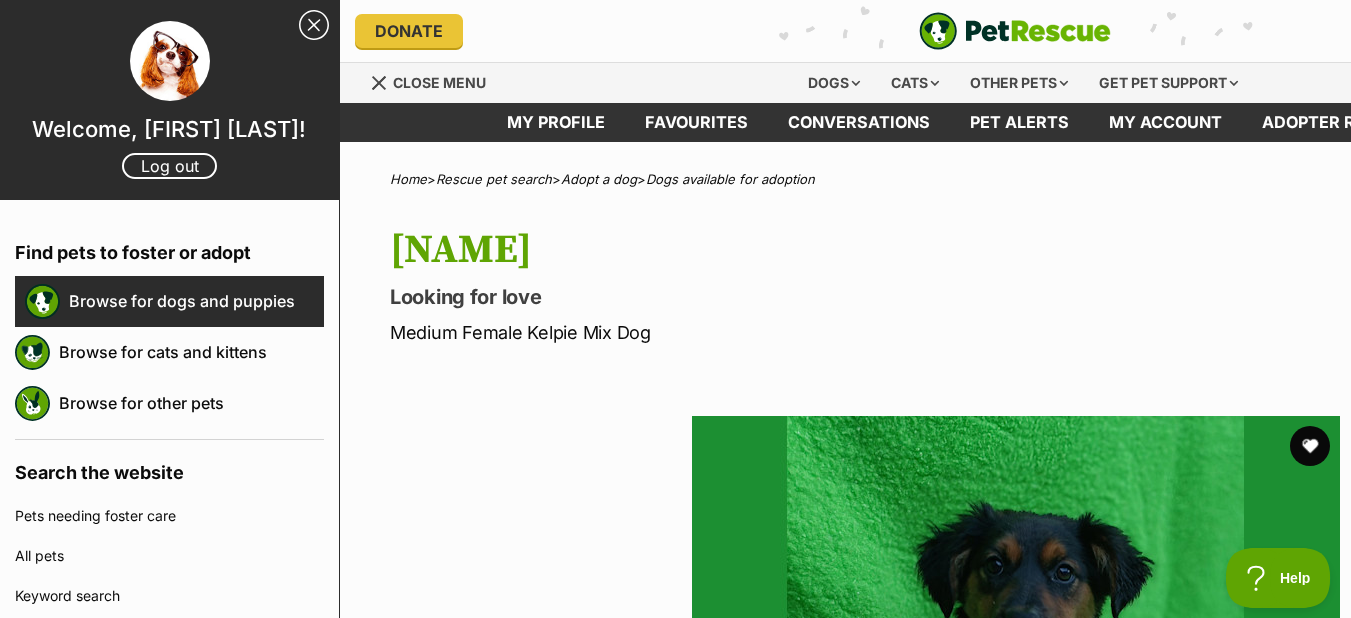 click on "Browse for dogs and puppies" at bounding box center (196, 301) 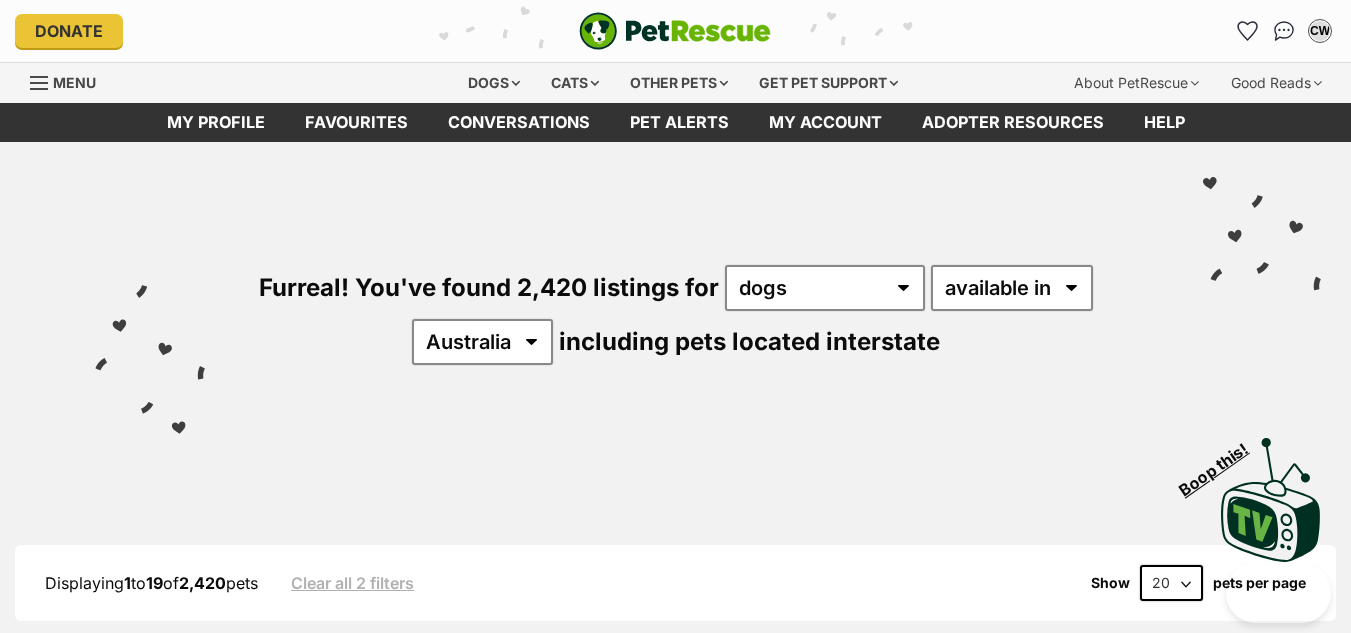 scroll, scrollTop: 0, scrollLeft: 0, axis: both 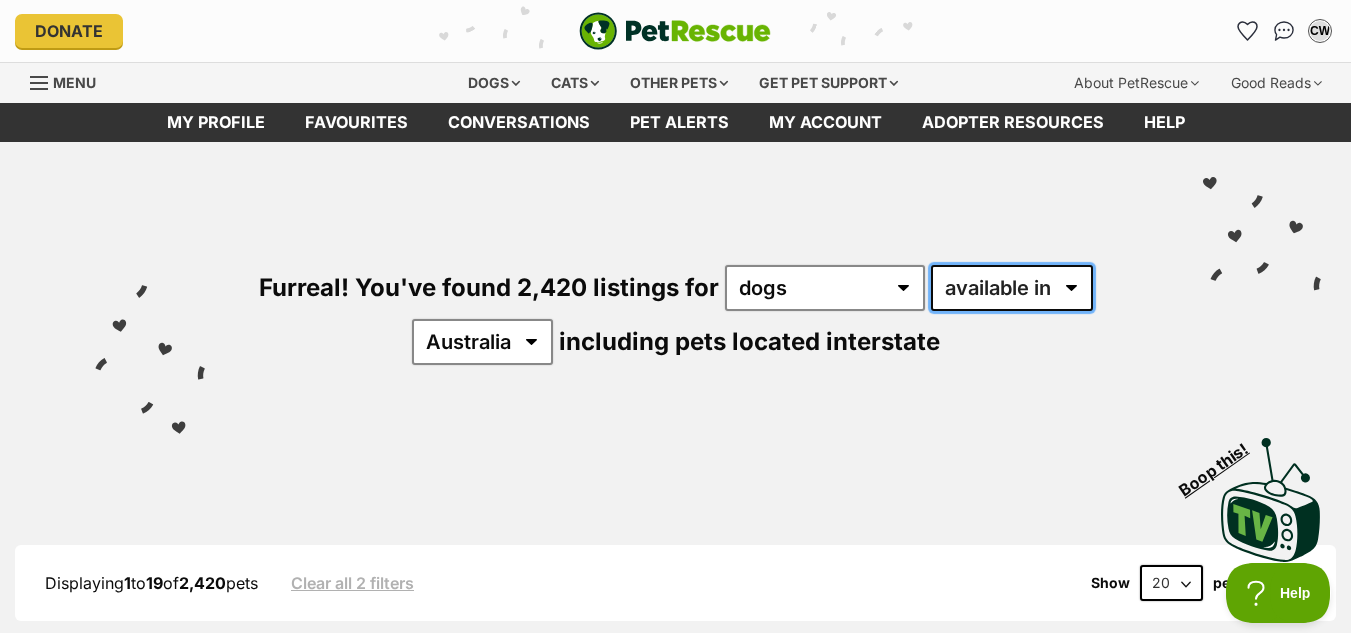 click on "available in
located in" at bounding box center [1012, 288] 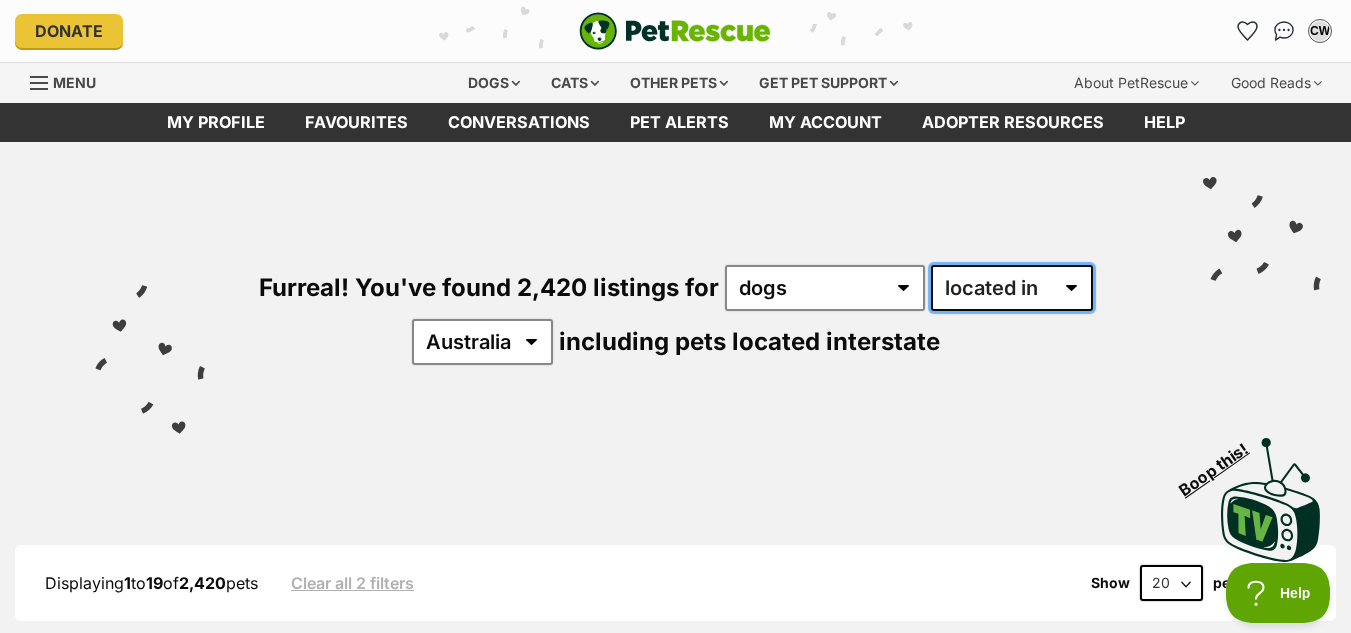 click on "available in
located in" at bounding box center (1012, 288) 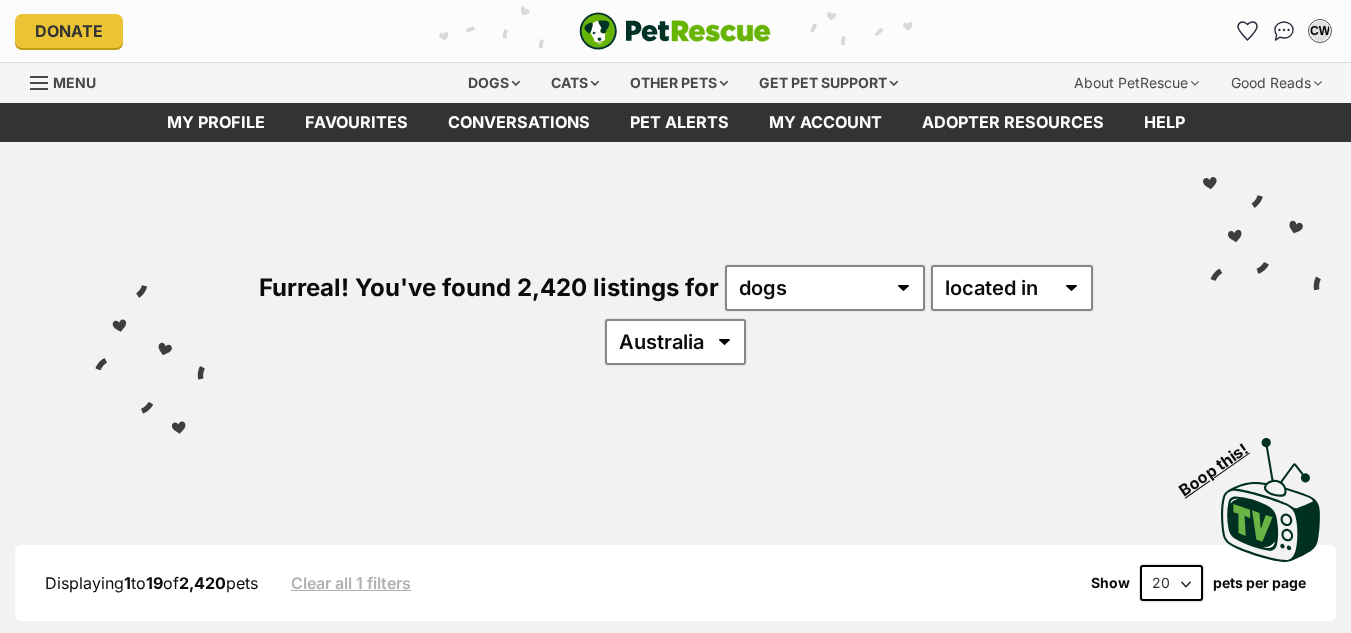 scroll, scrollTop: 0, scrollLeft: 0, axis: both 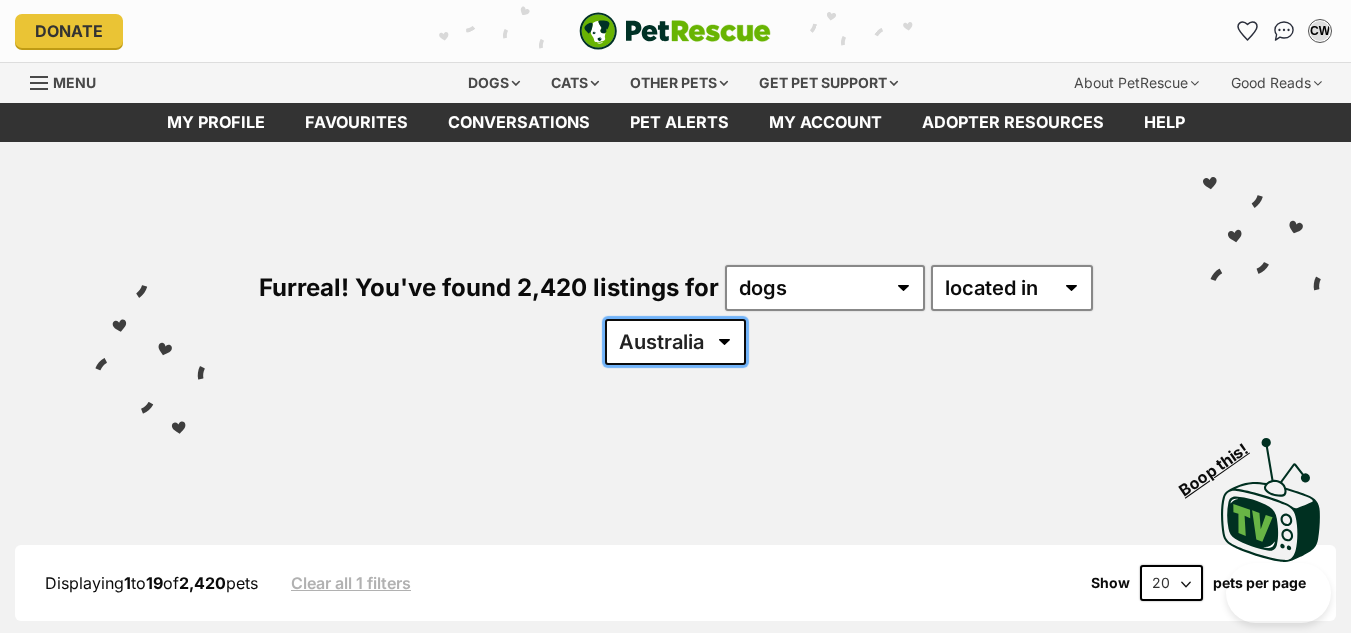 click on "Australia
ACT
NSW
NT
QLD
SA
TAS
VIC
WA" at bounding box center (675, 342) 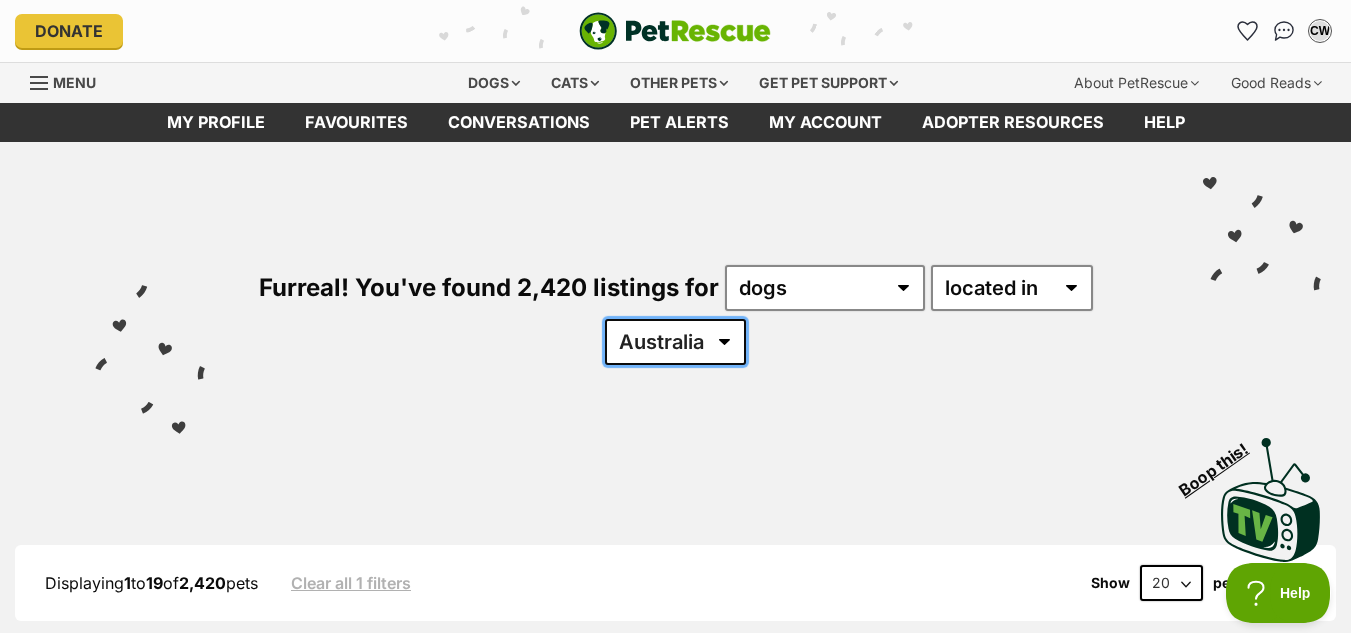scroll, scrollTop: 0, scrollLeft: 0, axis: both 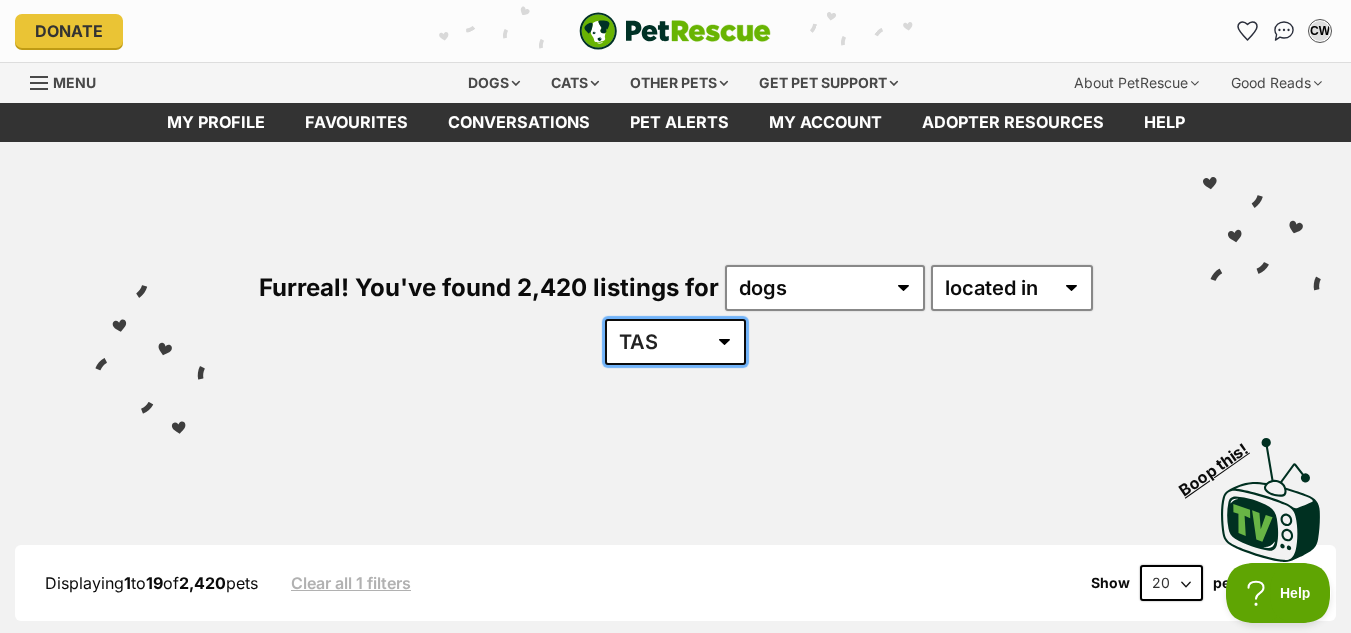 click on "Australia
ACT
NSW
NT
QLD
SA
TAS
VIC
WA" at bounding box center [675, 342] 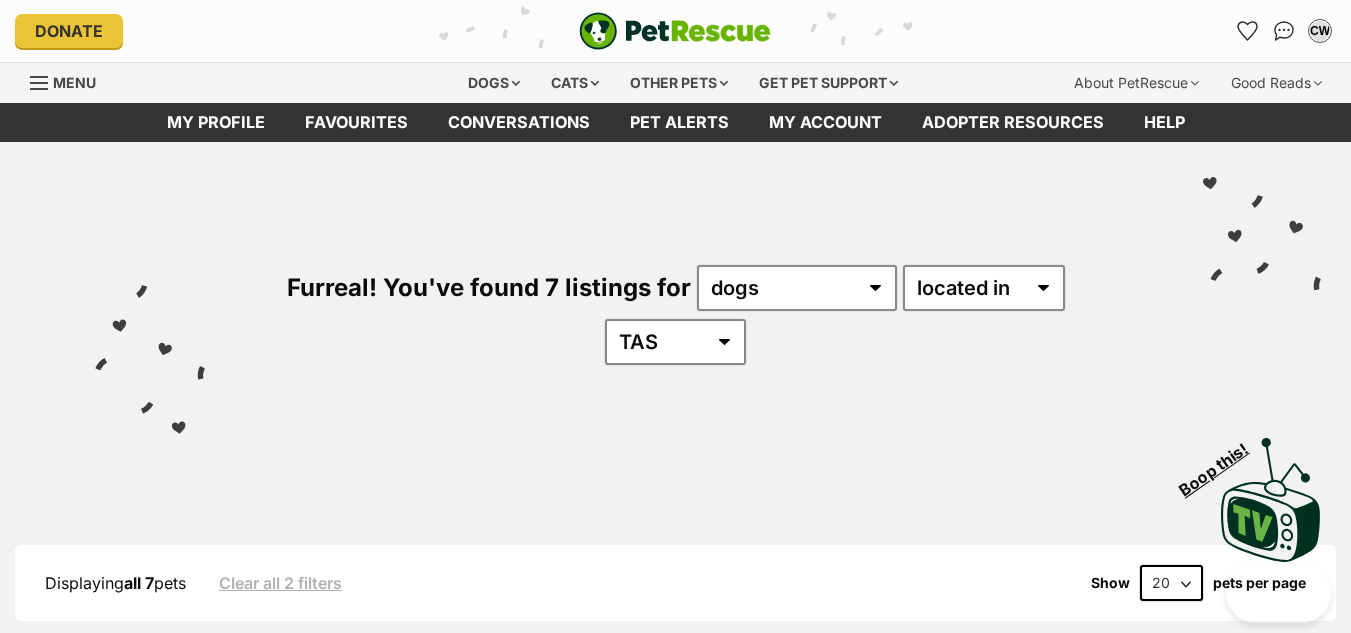 scroll, scrollTop: 0, scrollLeft: 0, axis: both 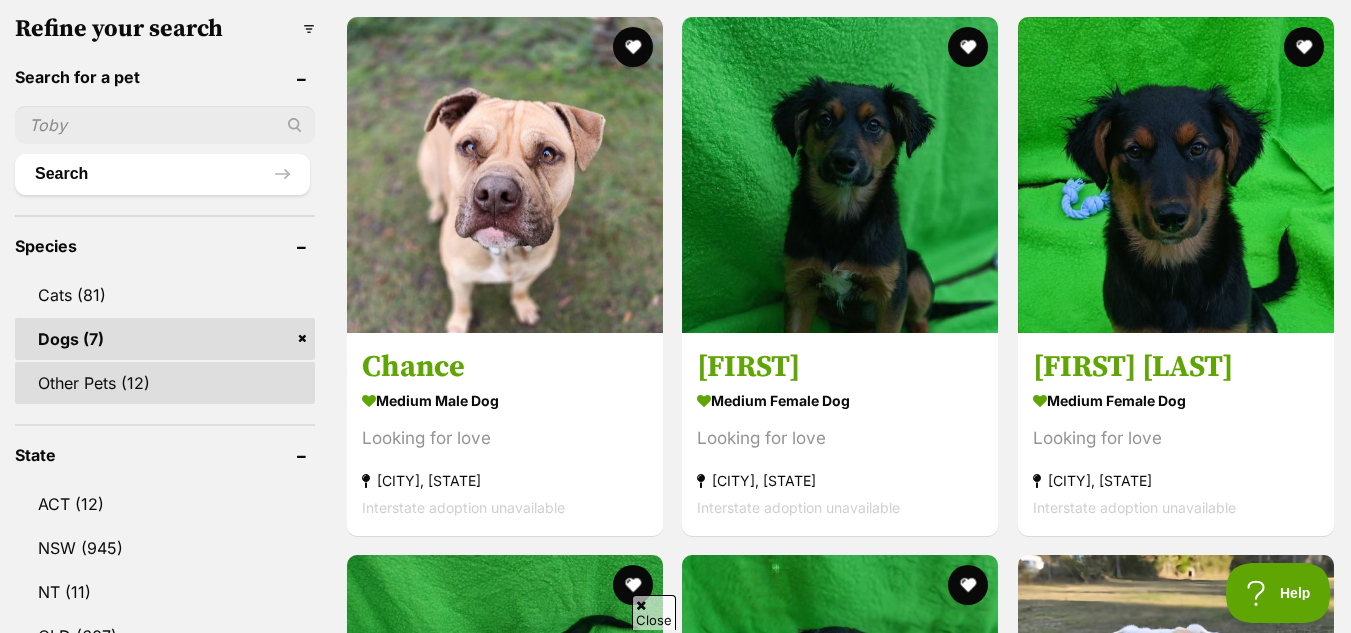 click on "Other Pets (12)" at bounding box center (165, 383) 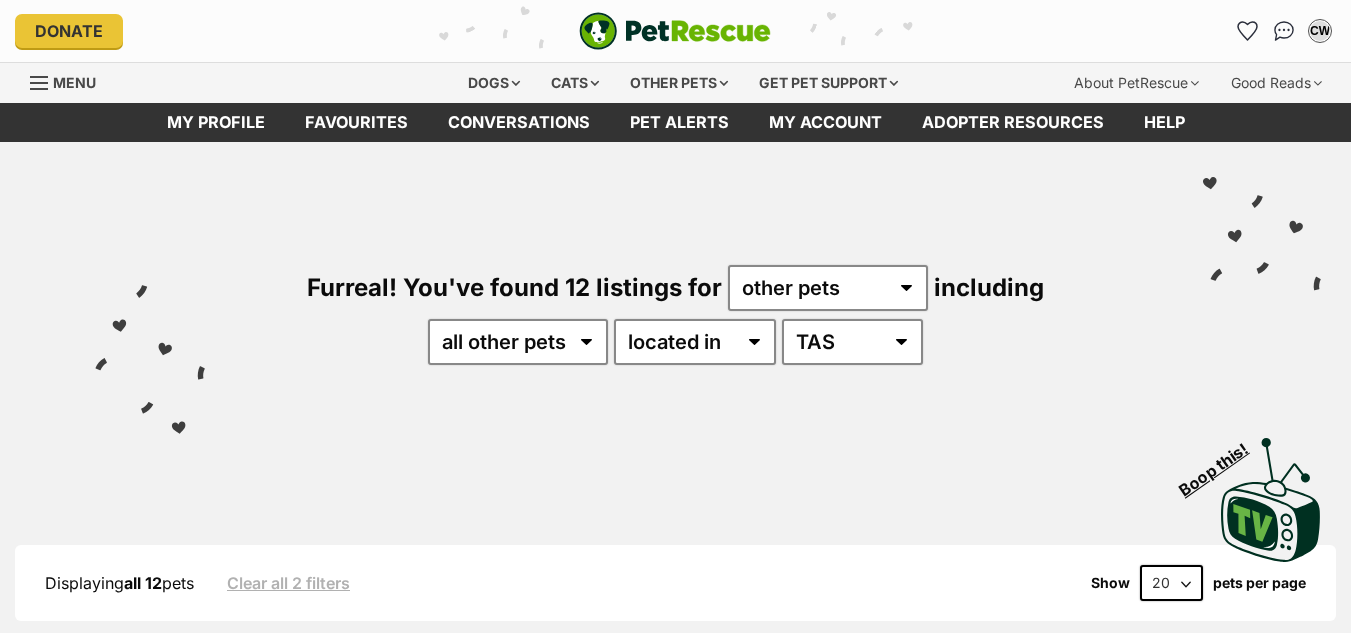 scroll, scrollTop: 0, scrollLeft: 0, axis: both 